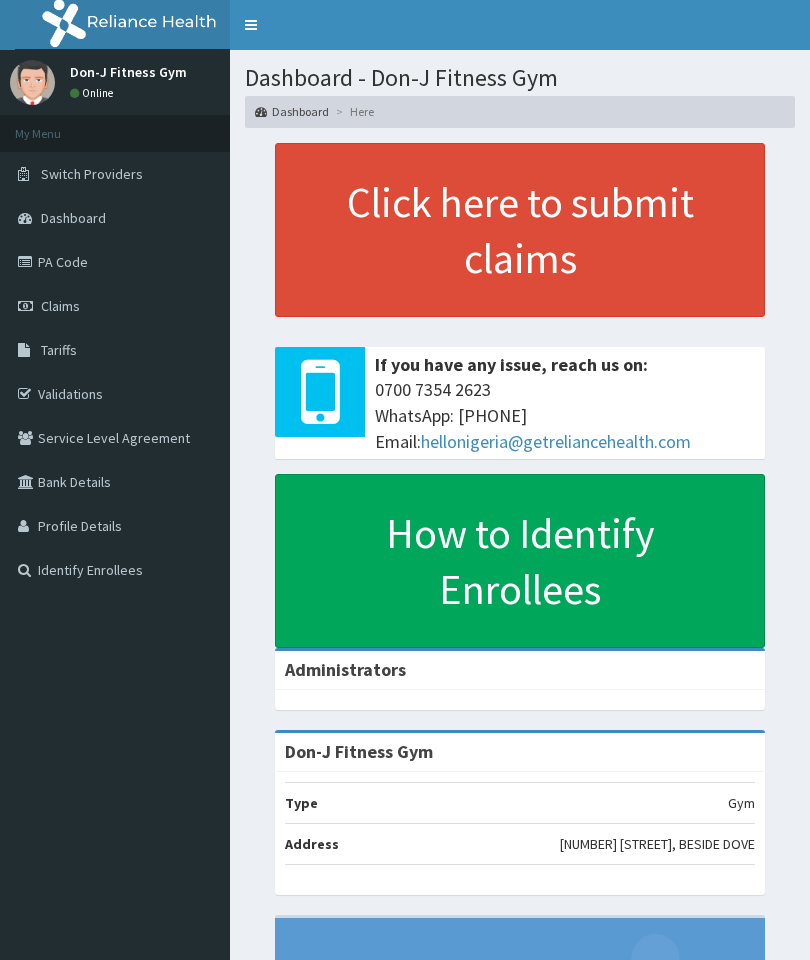 scroll, scrollTop: 0, scrollLeft: 0, axis: both 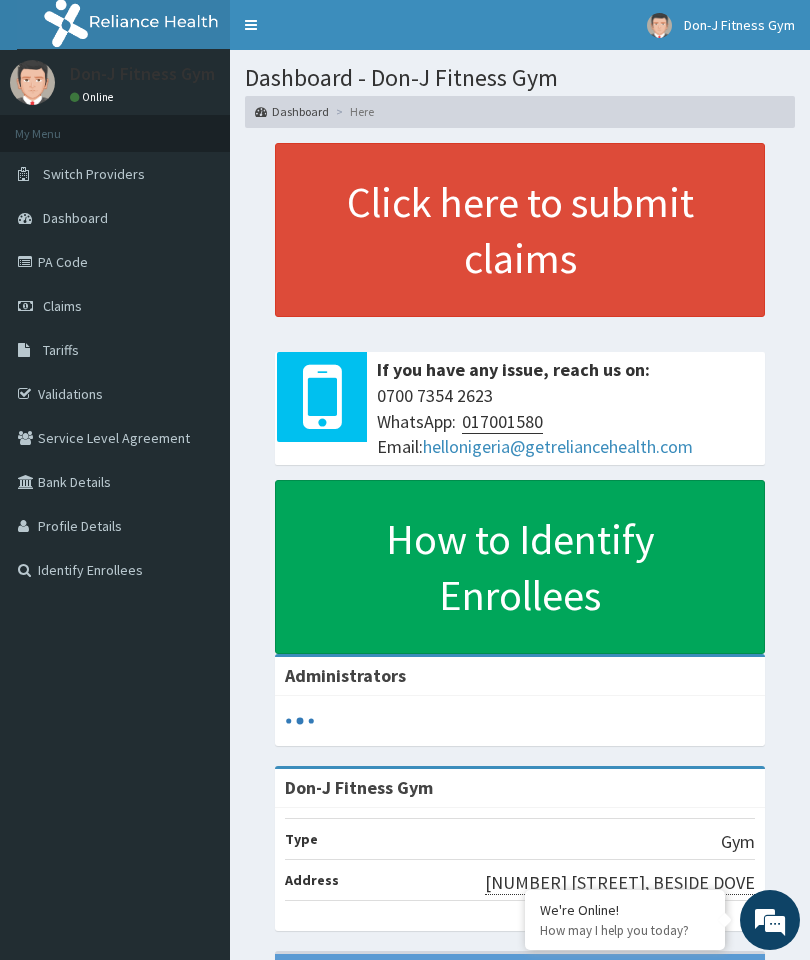 click on "Claims" at bounding box center [115, 306] 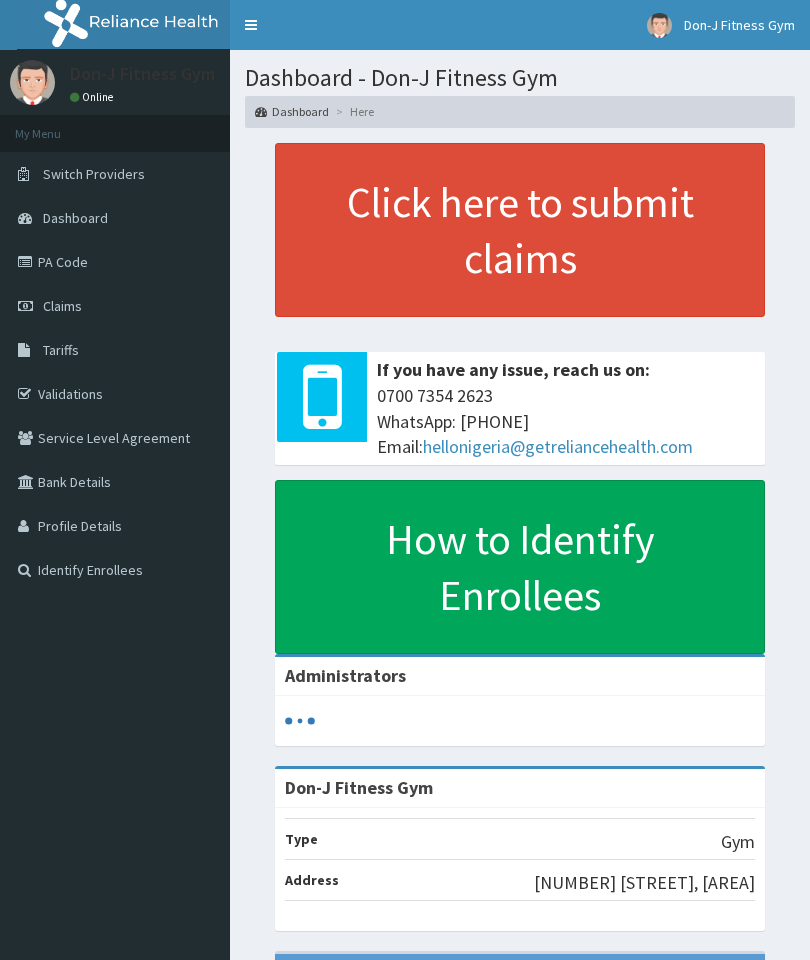 scroll, scrollTop: 0, scrollLeft: 0, axis: both 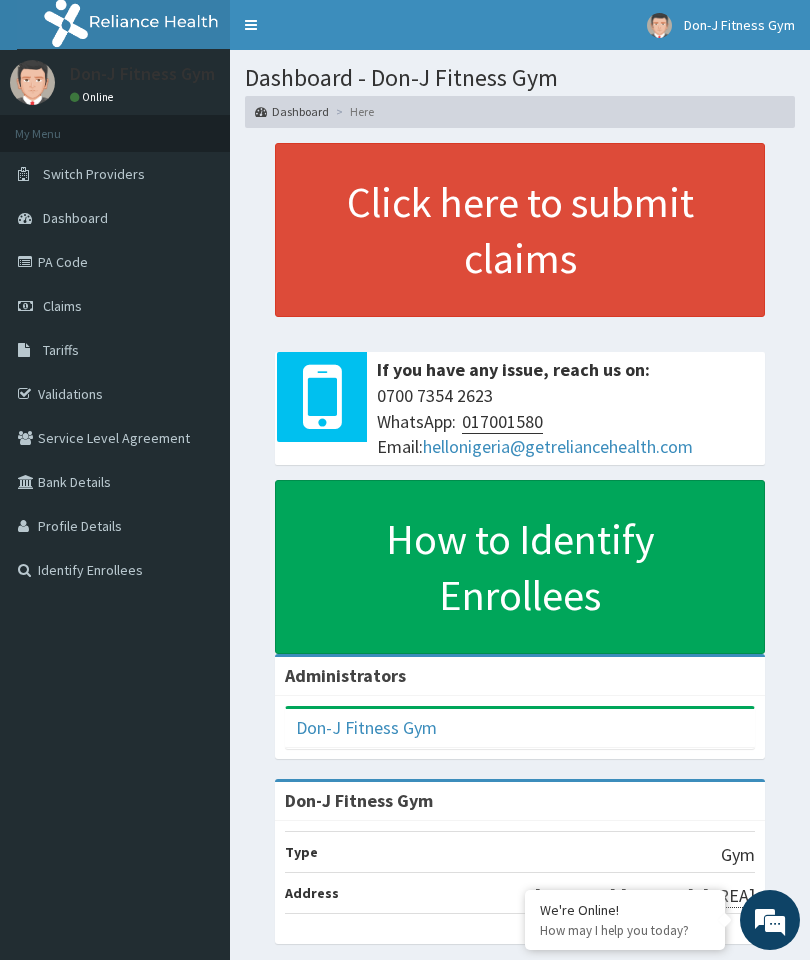 click on "Claims" at bounding box center (62, 306) 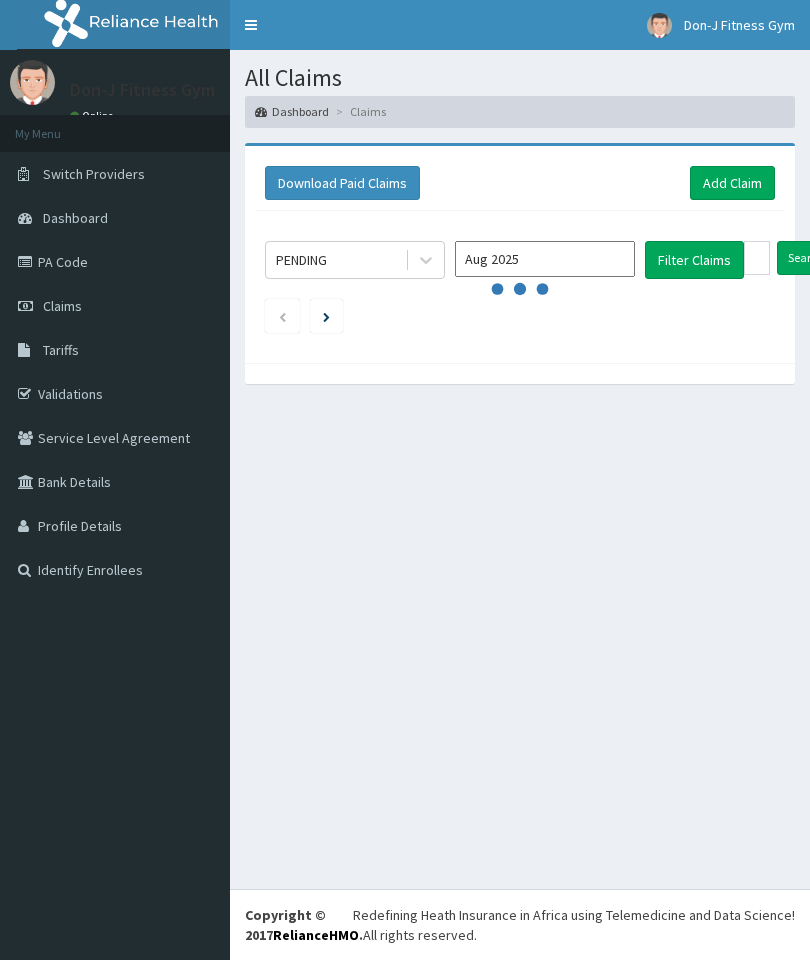 scroll, scrollTop: 0, scrollLeft: 0, axis: both 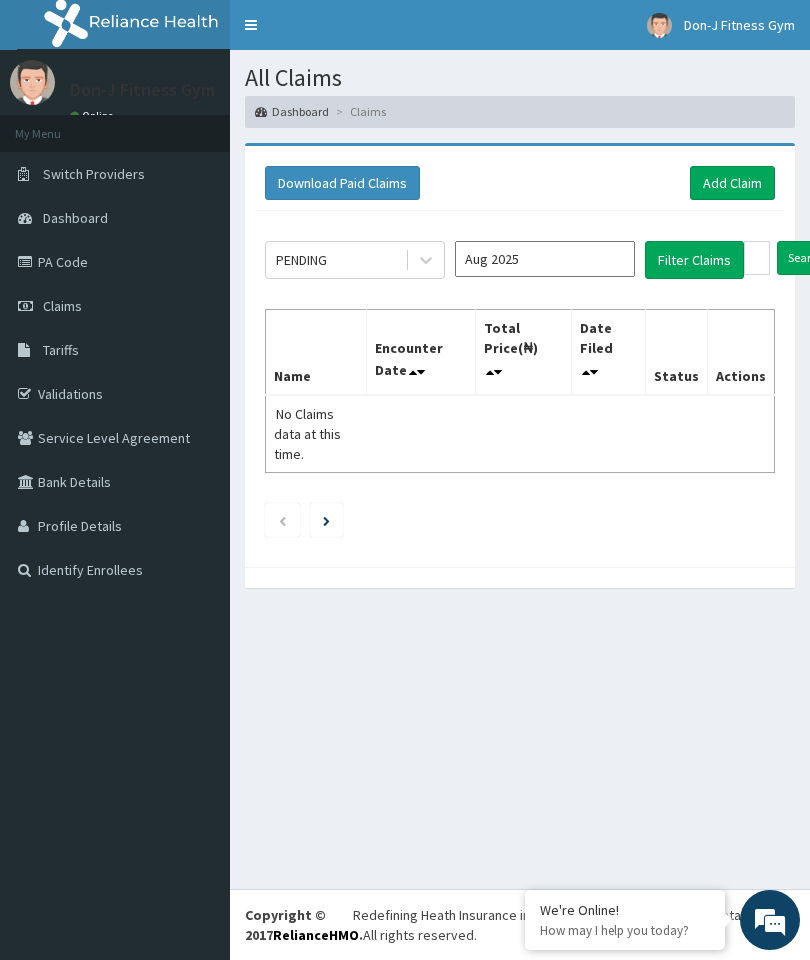 click on "Add Claim" at bounding box center [732, 183] 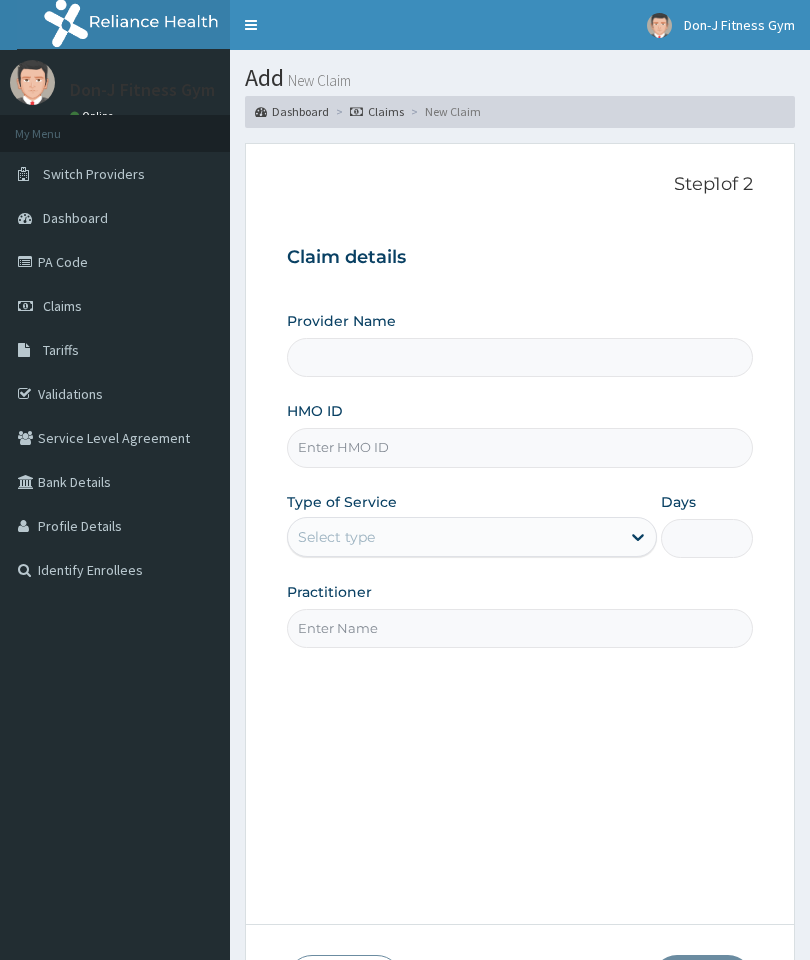 scroll, scrollTop: 0, scrollLeft: 0, axis: both 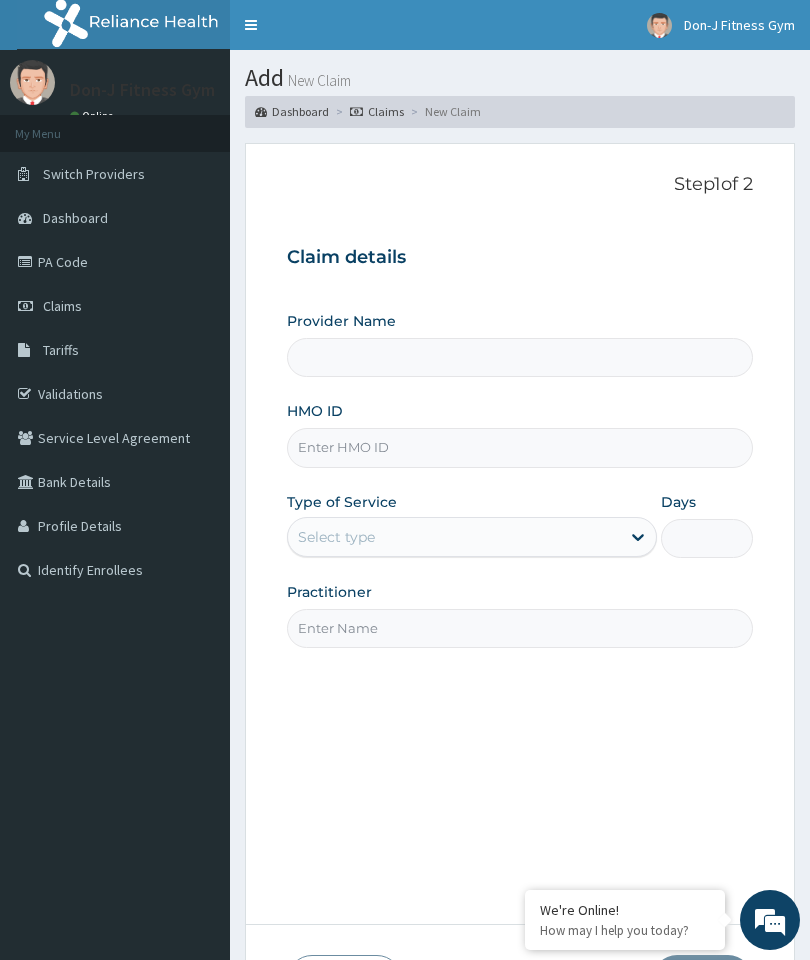type on "Don-J Fitness Gym" 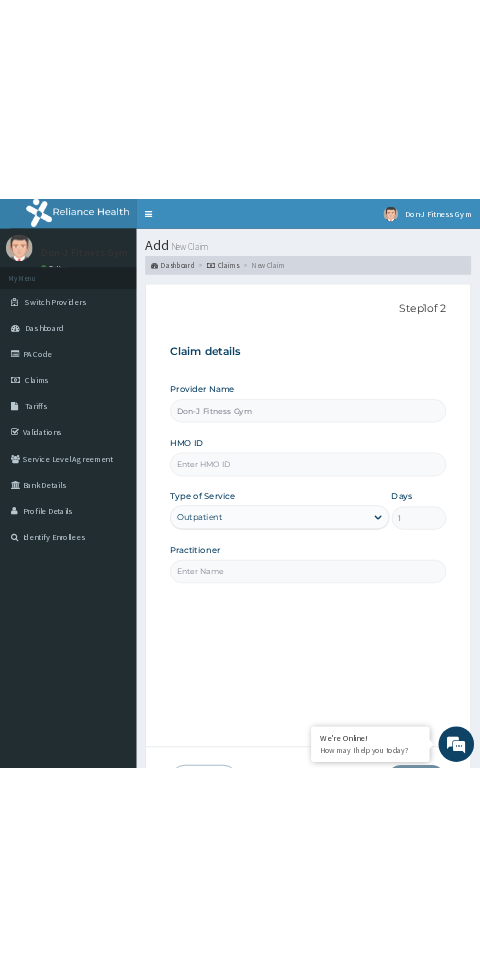 scroll, scrollTop: 0, scrollLeft: 0, axis: both 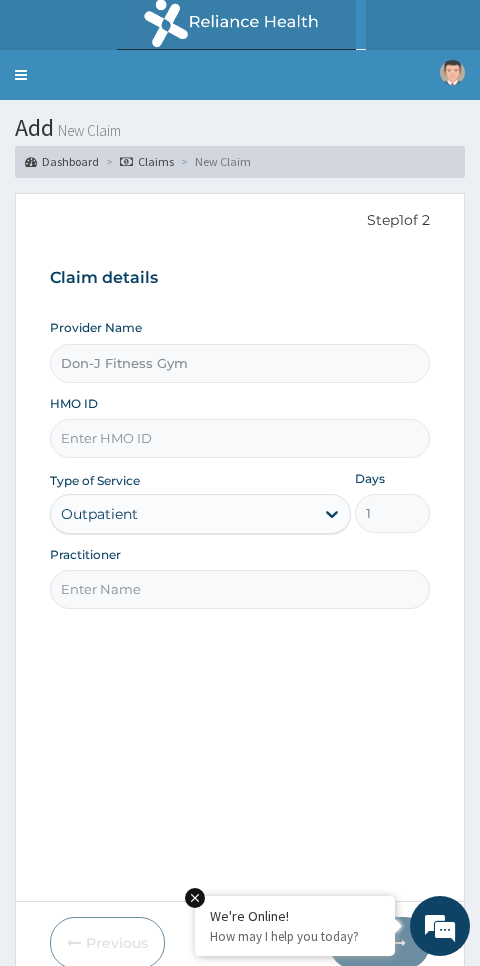 click on "HMO ID" at bounding box center (240, 438) 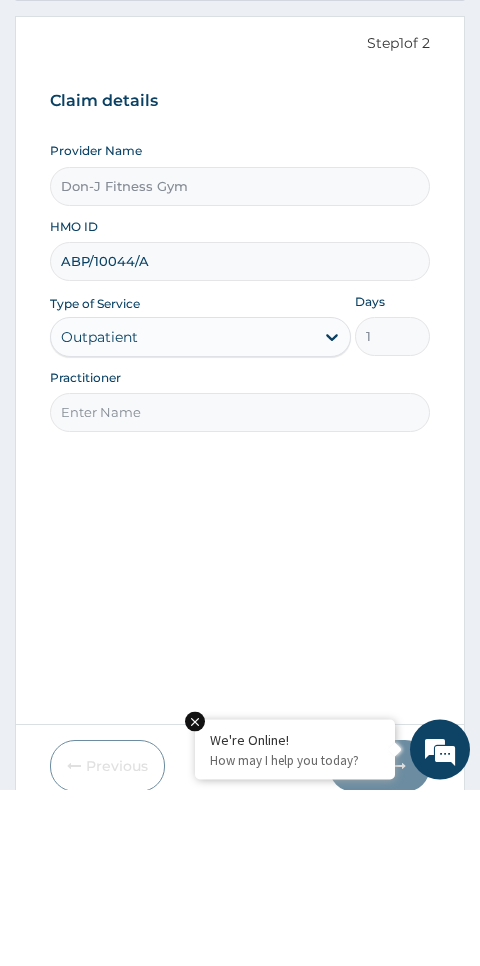 type on "ABP/10044/A" 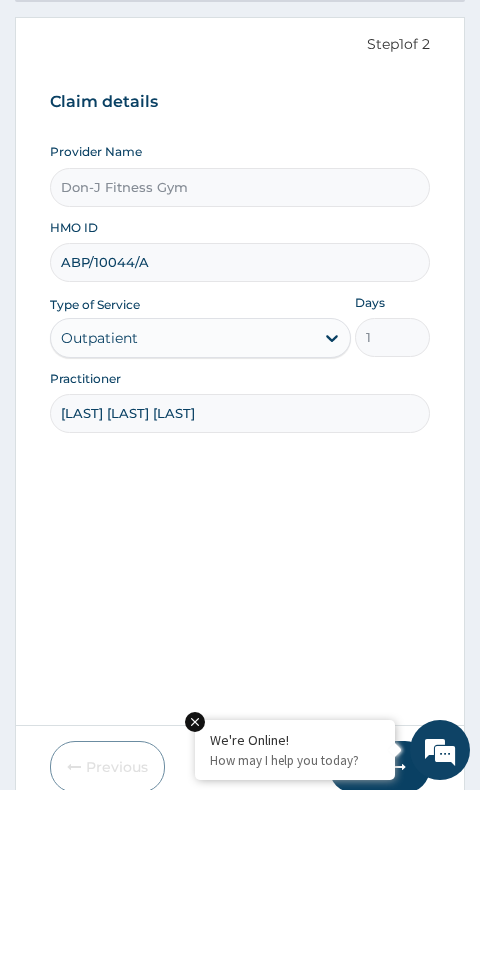 type on "Onyebuchi Marcus Nnanna" 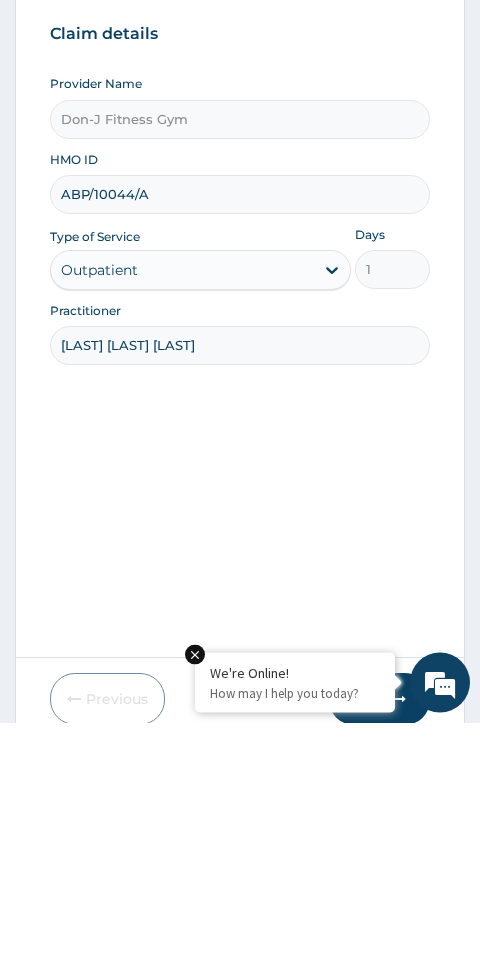 scroll, scrollTop: 84, scrollLeft: 0, axis: vertical 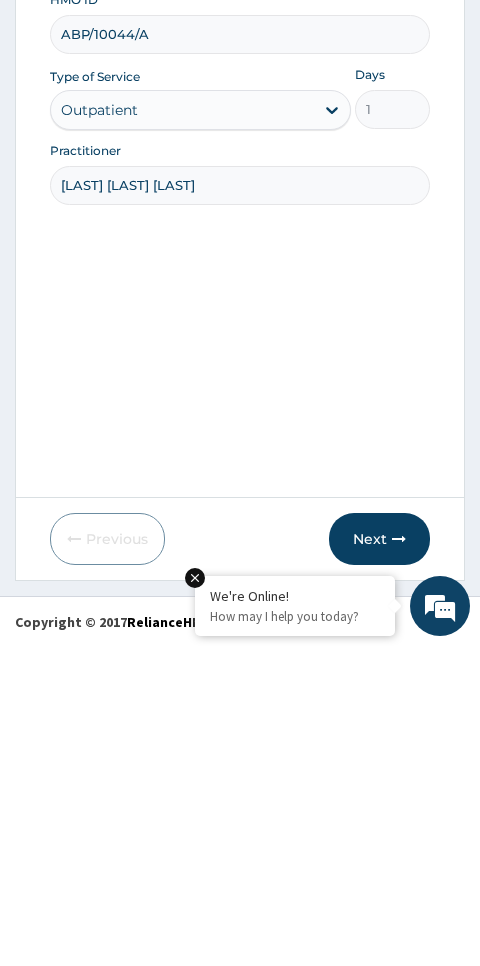 click on "Next" at bounding box center [379, 859] 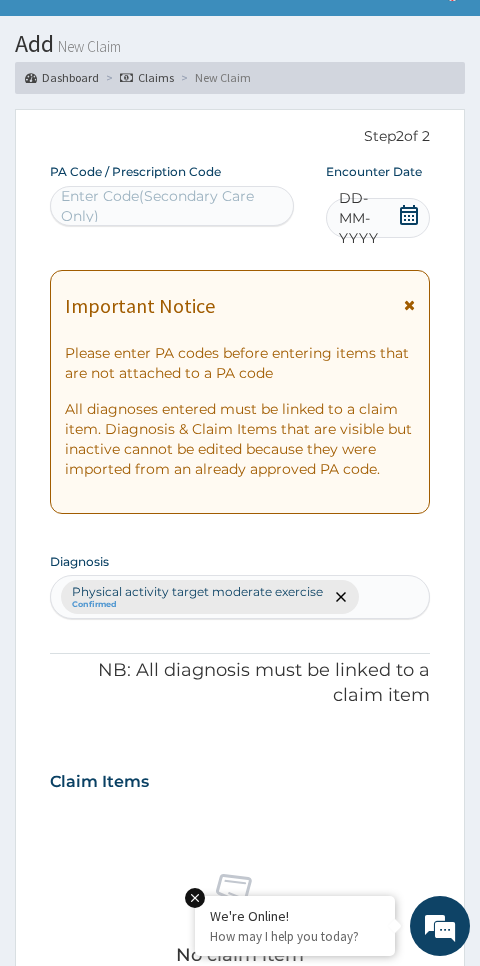 click on "DD-MM-YYYY" at bounding box center (368, 218) 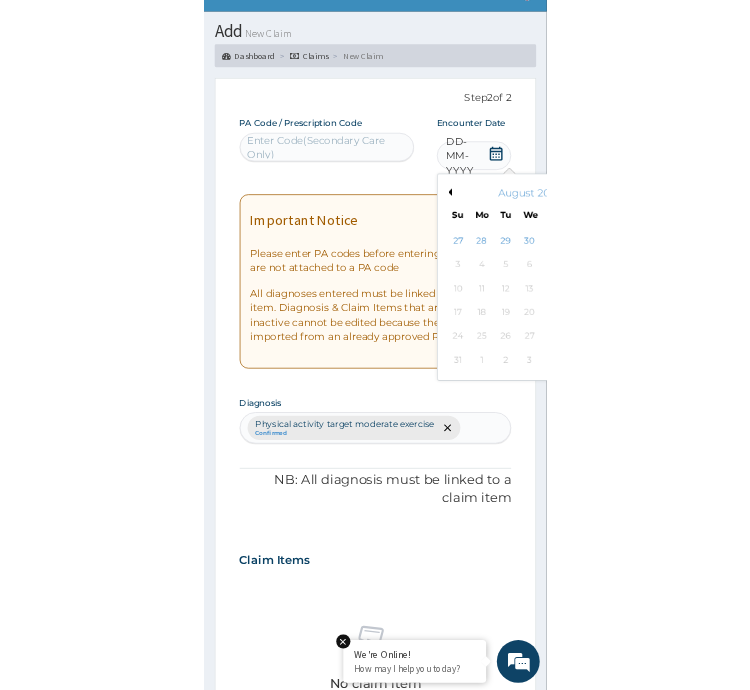 scroll, scrollTop: 134, scrollLeft: 0, axis: vertical 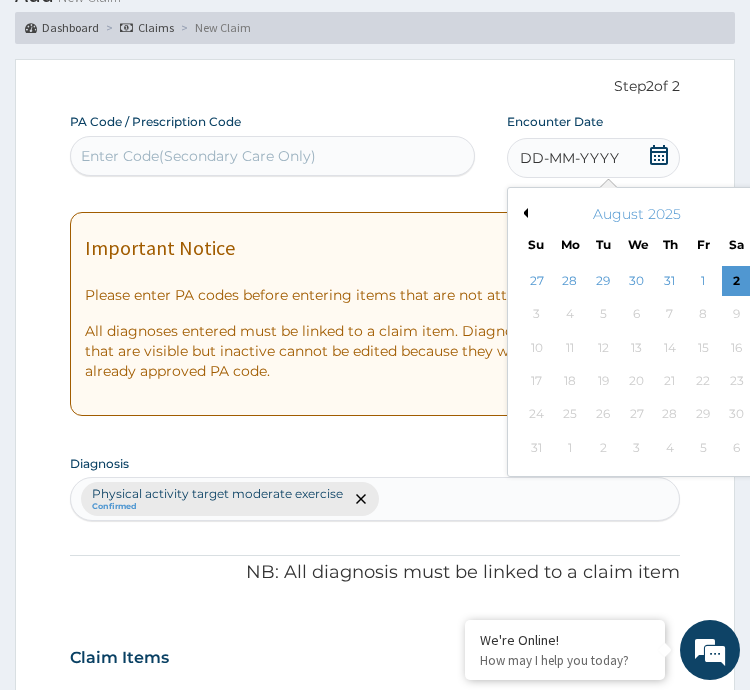 click on "2" at bounding box center (736, 281) 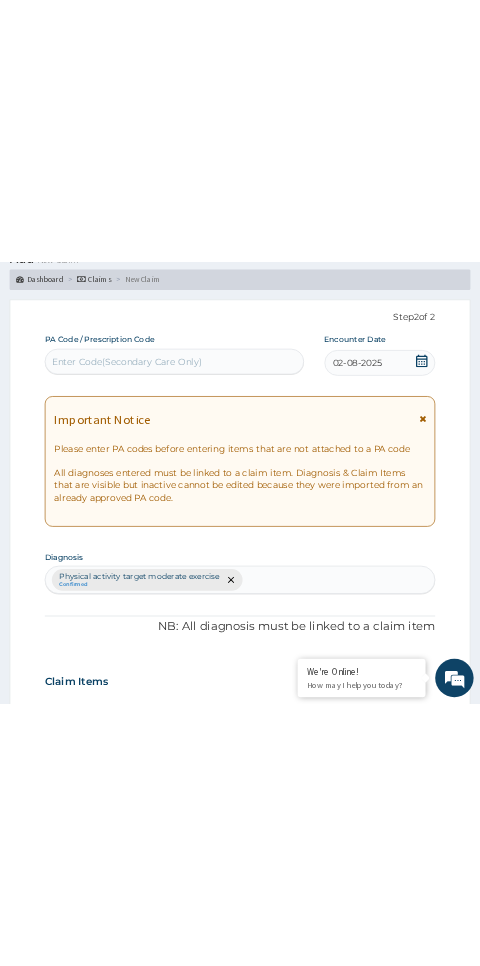 scroll, scrollTop: 84, scrollLeft: 0, axis: vertical 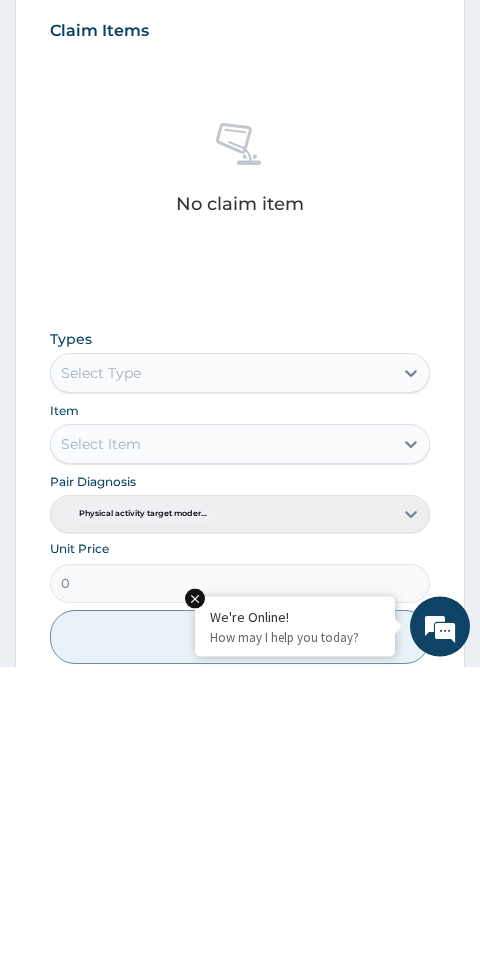 type on "PA/333DB7" 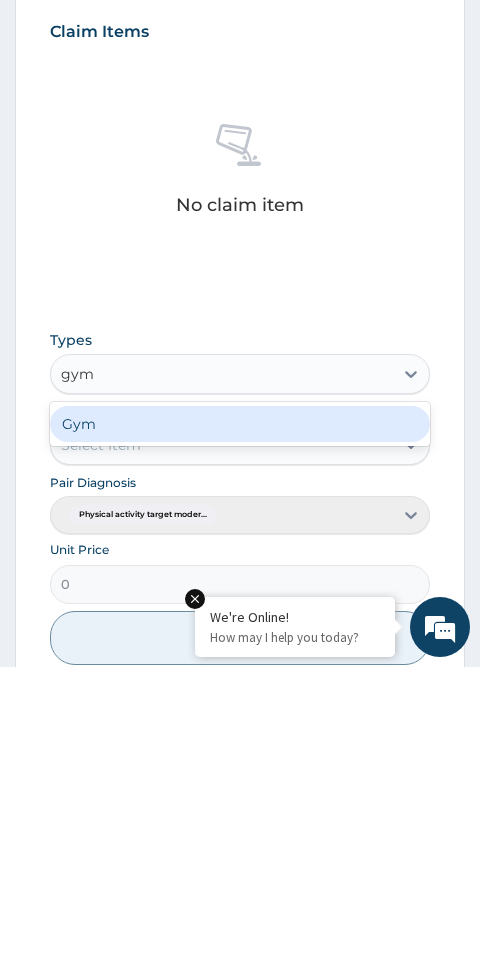 click on "Gym" at bounding box center [240, 723] 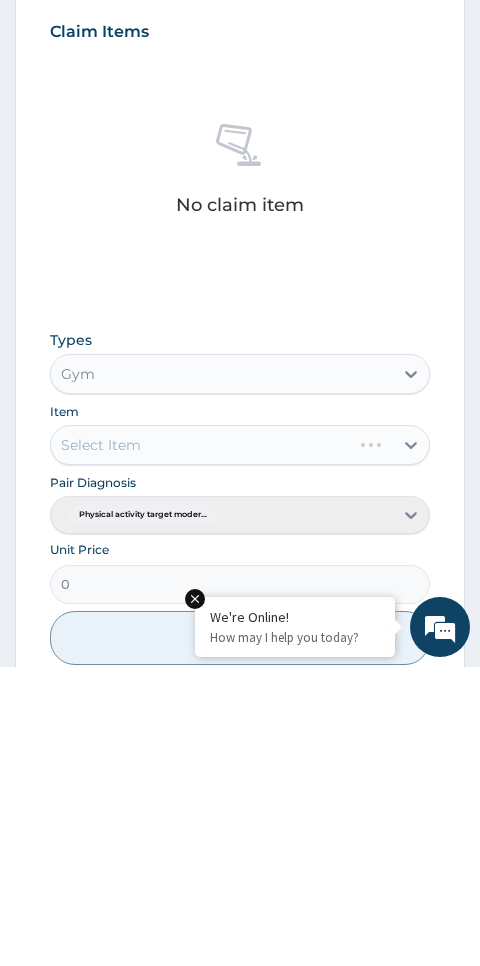 scroll, scrollTop: 762, scrollLeft: 0, axis: vertical 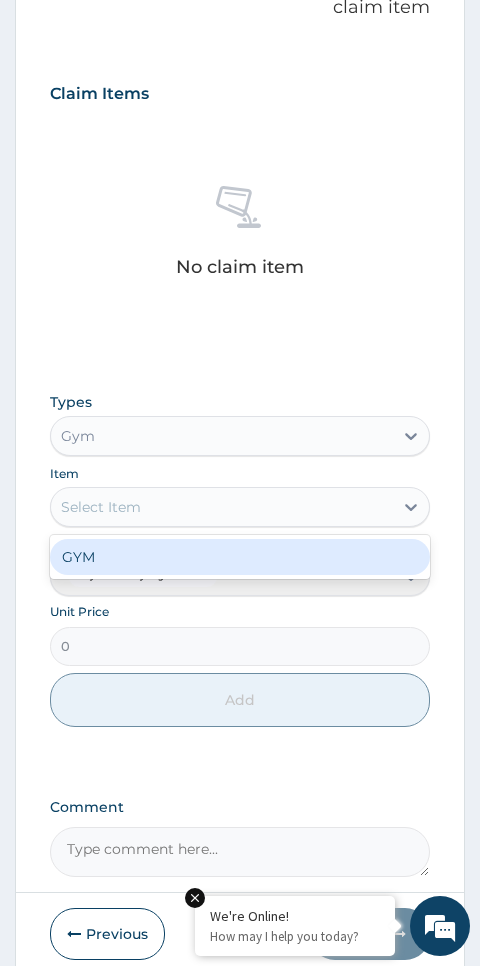click on "GYM" at bounding box center [240, 557] 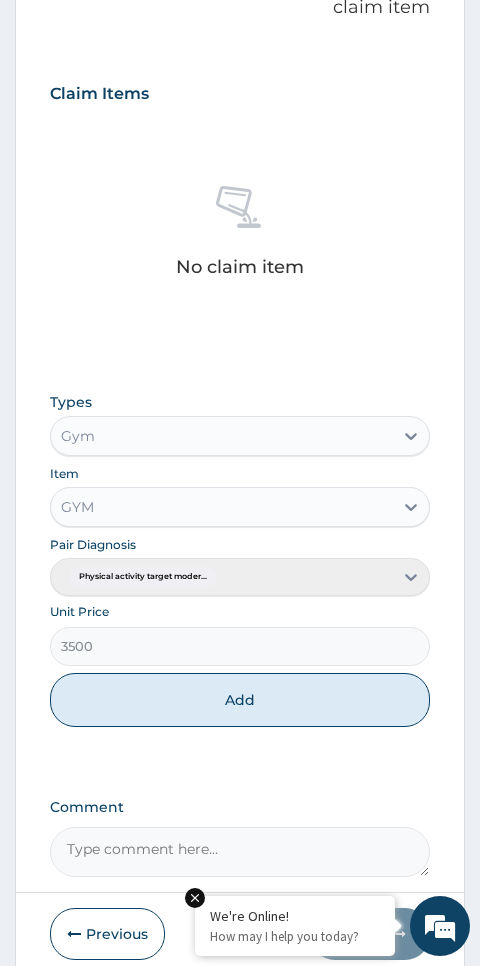 click on "Add" at bounding box center (240, 700) 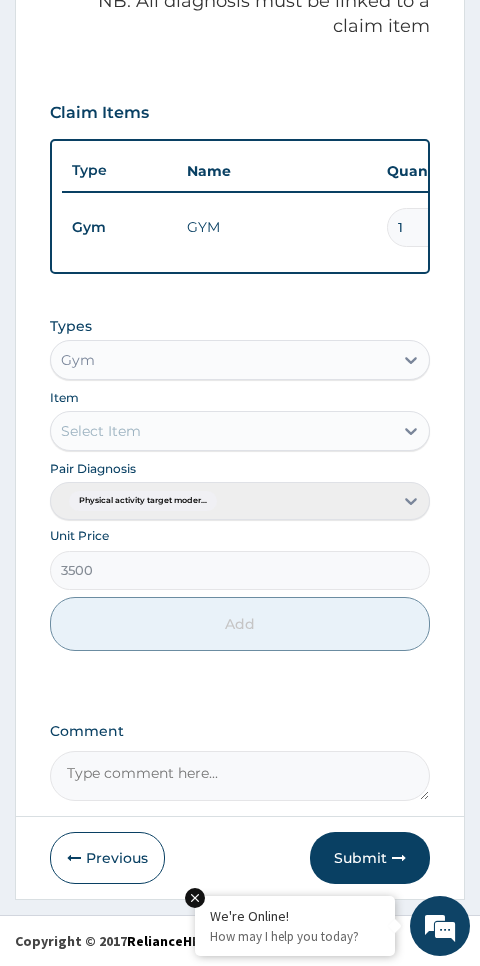 type on "0" 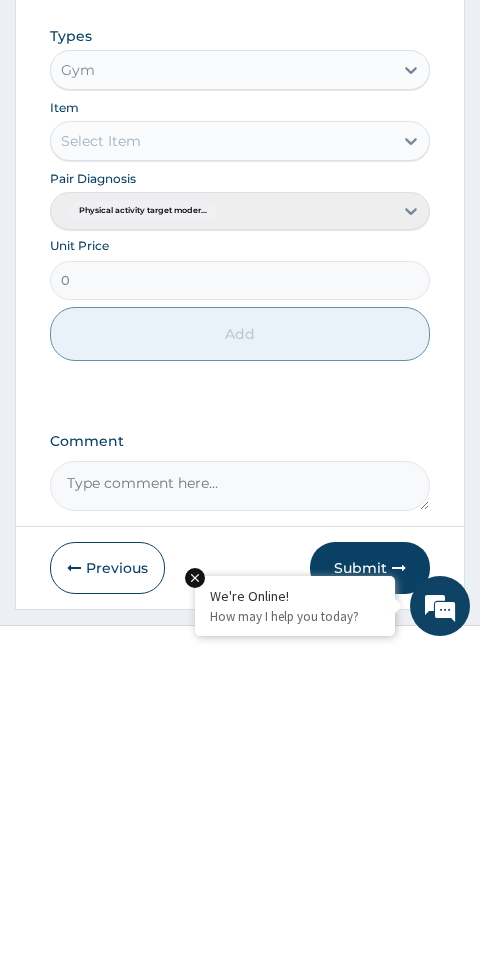 scroll, scrollTop: 741, scrollLeft: 0, axis: vertical 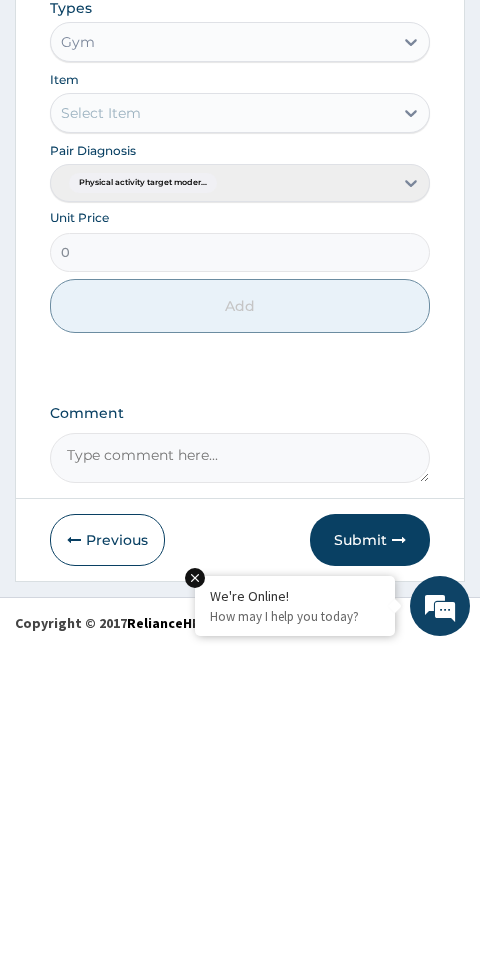 click on "Comment" at bounding box center (240, 778) 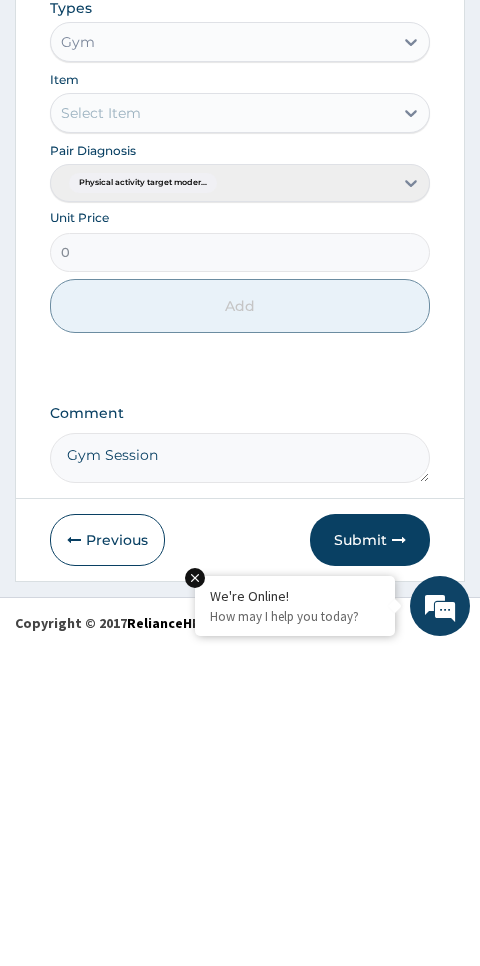 type on "Gym Session" 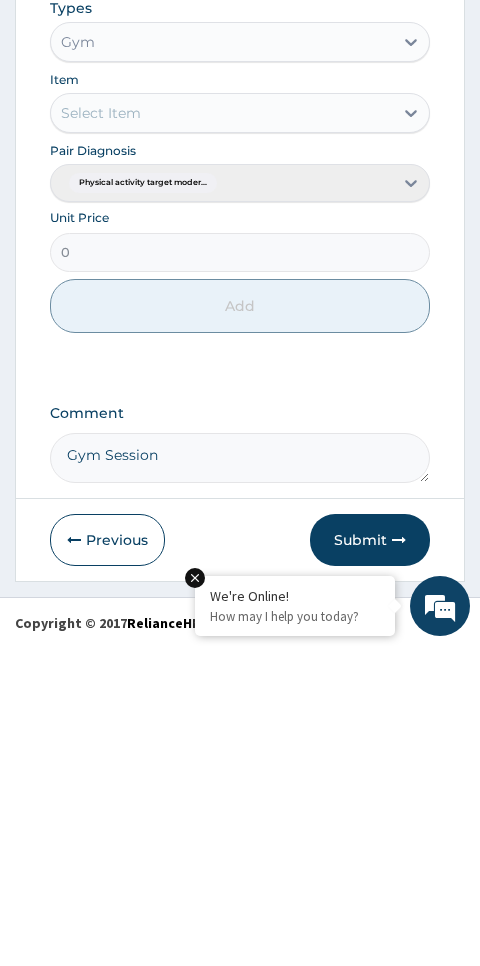 click on "Submit" at bounding box center [370, 860] 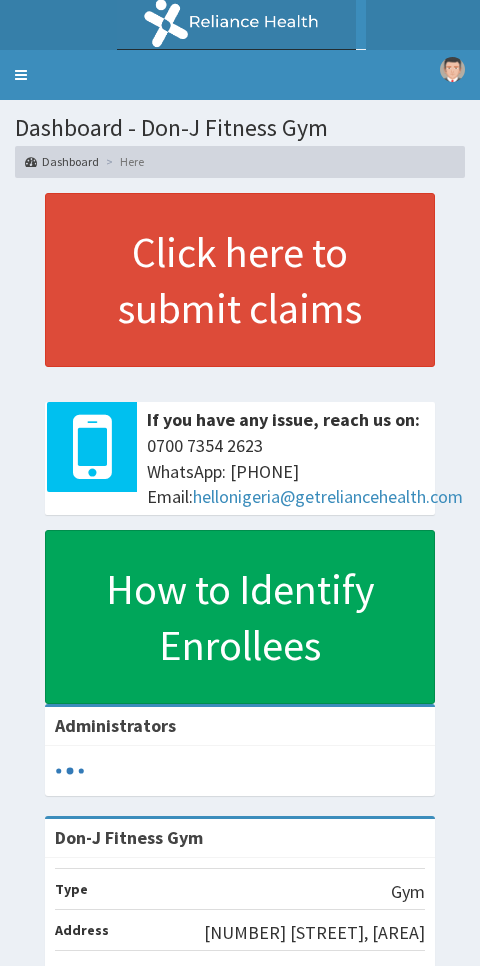 scroll, scrollTop: 0, scrollLeft: 0, axis: both 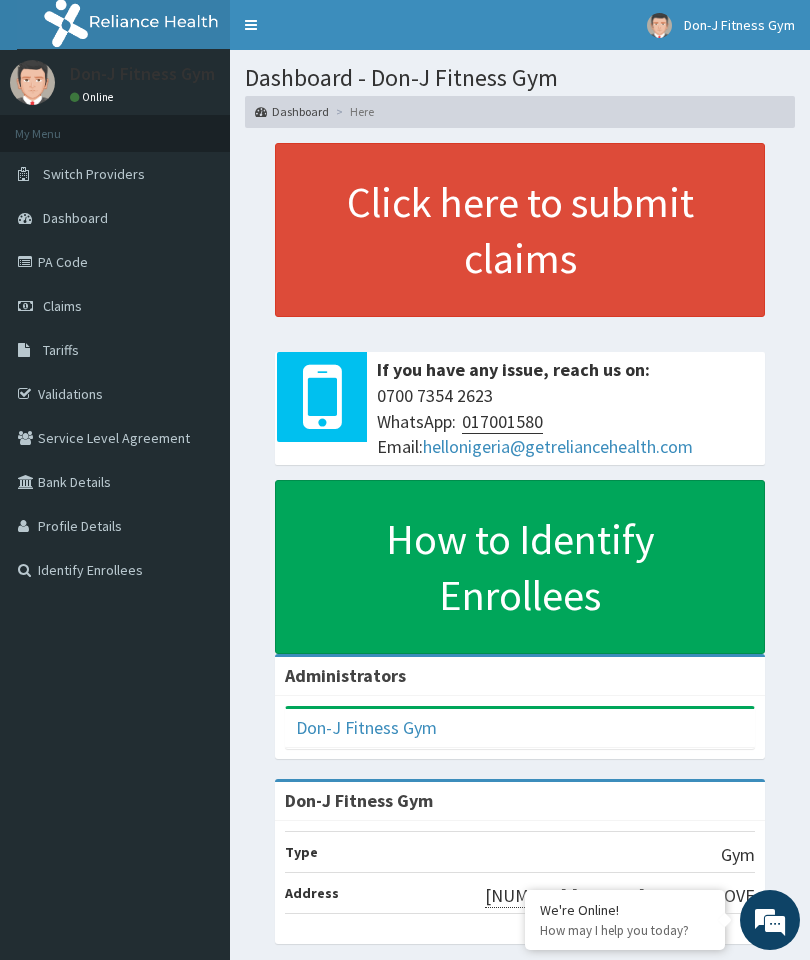 click on "Claims" at bounding box center (115, 306) 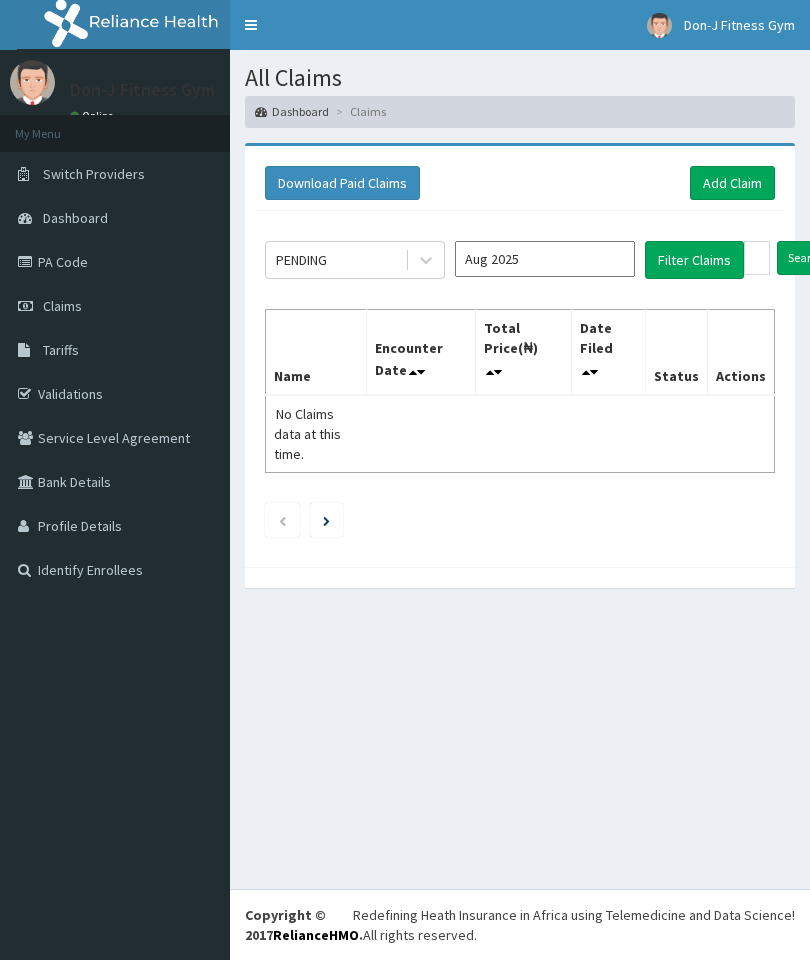 scroll, scrollTop: 0, scrollLeft: 0, axis: both 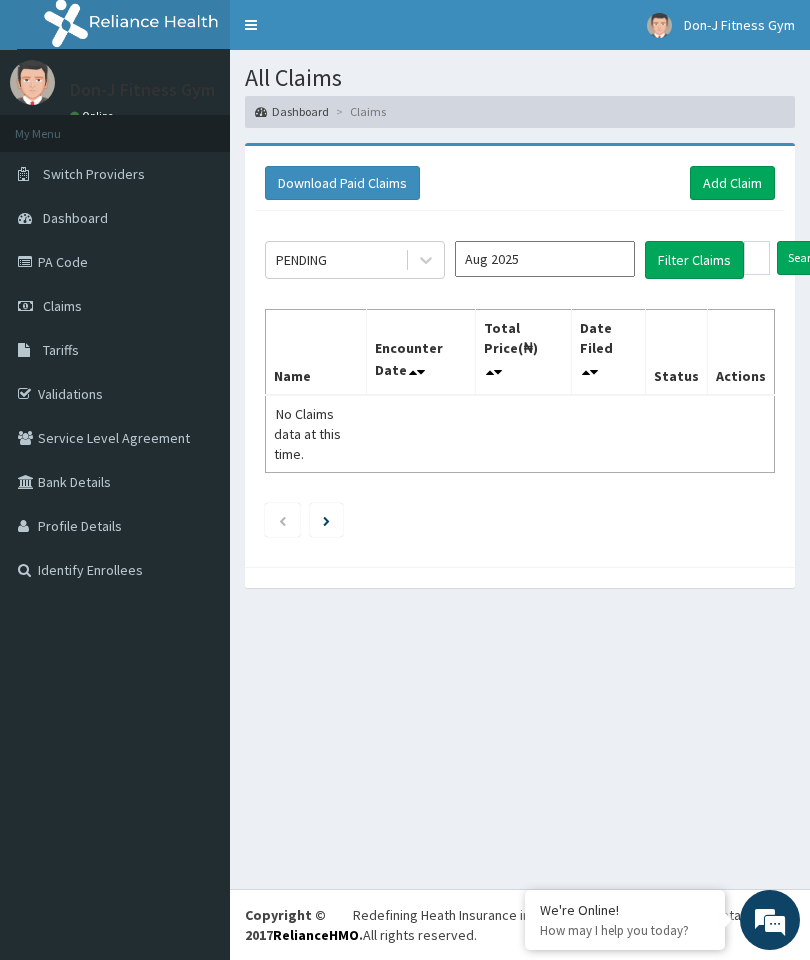 click on "Add Claim" at bounding box center (732, 183) 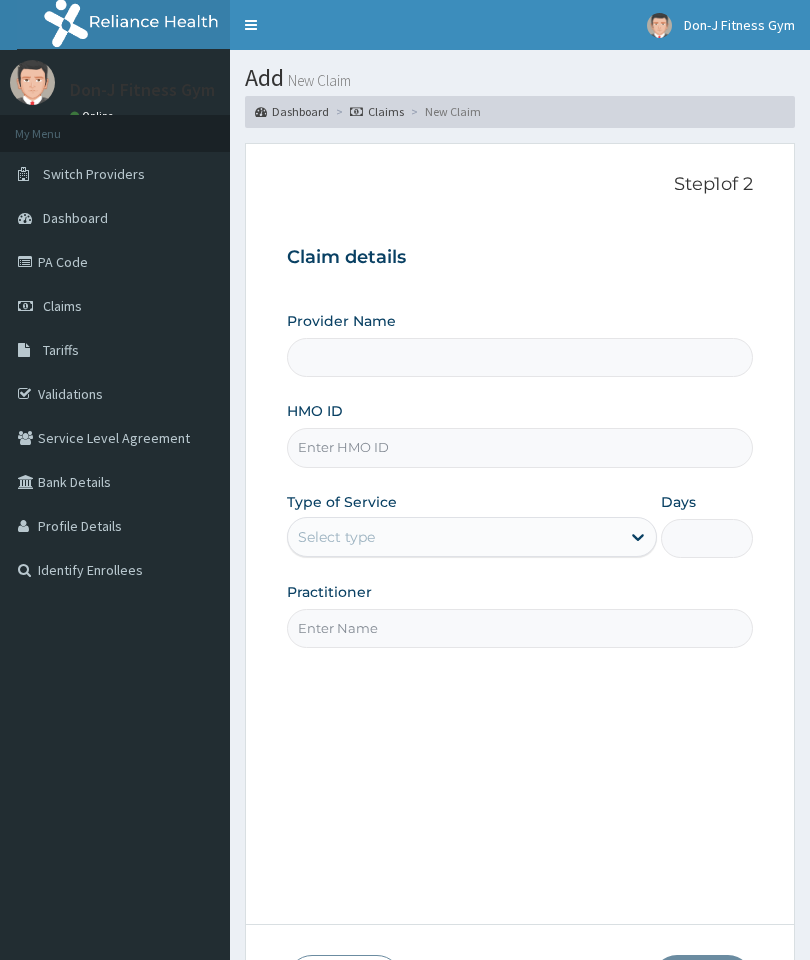 scroll, scrollTop: 0, scrollLeft: 0, axis: both 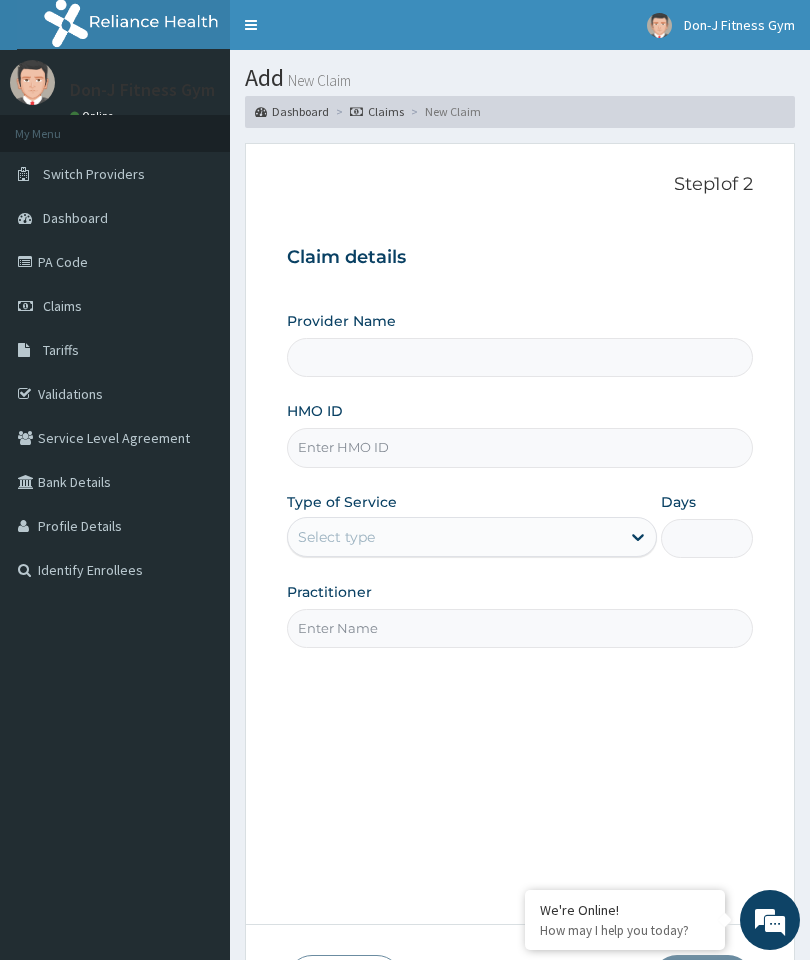 type on "Don-J Fitness Gym" 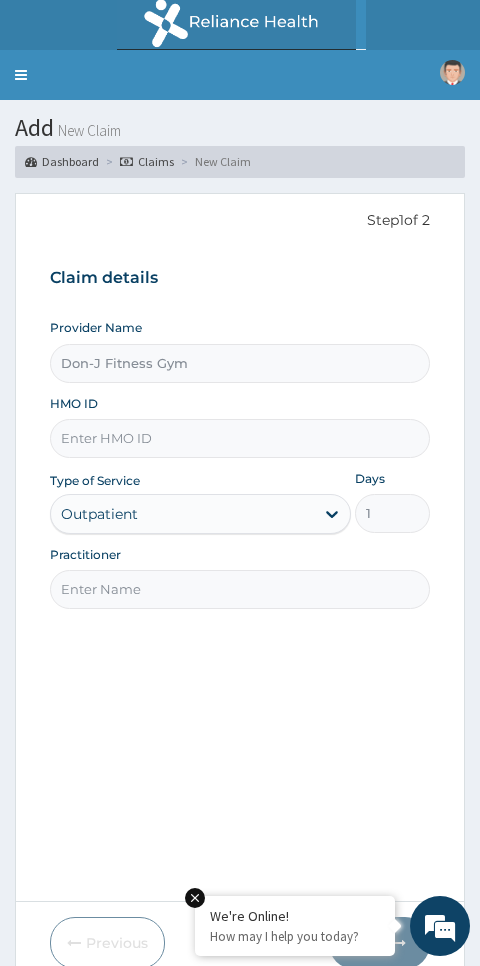 scroll, scrollTop: 0, scrollLeft: 0, axis: both 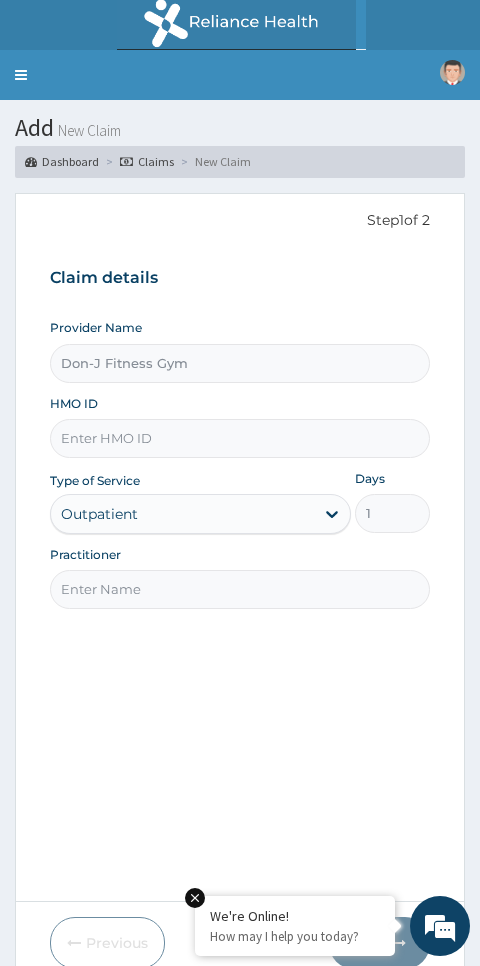 click on "HMO ID" at bounding box center (240, 438) 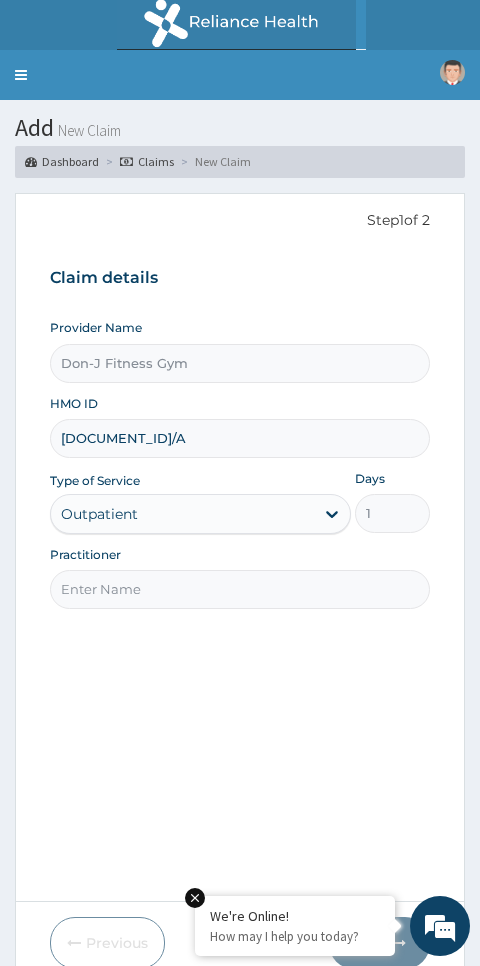type on "PES/10156/A" 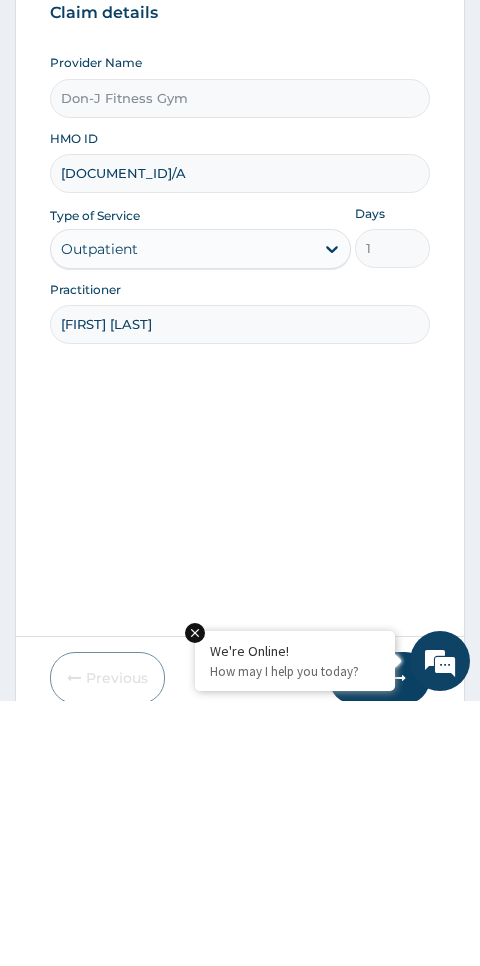 type on "Melvin ugochukwu" 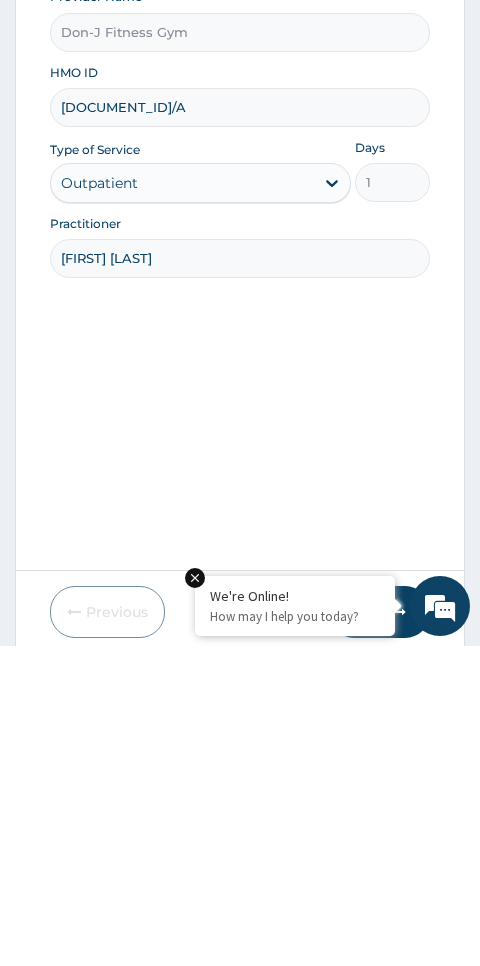 scroll, scrollTop: 84, scrollLeft: 0, axis: vertical 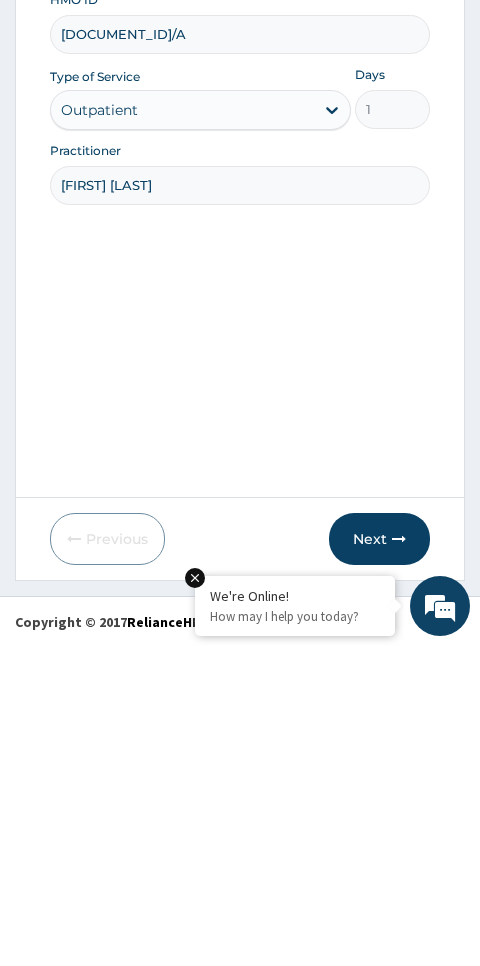 click on "Next" at bounding box center (379, 859) 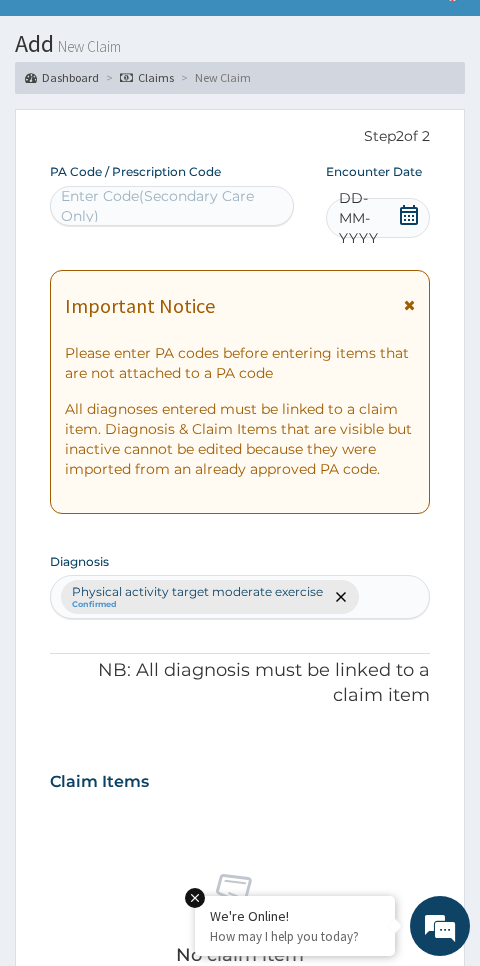 click 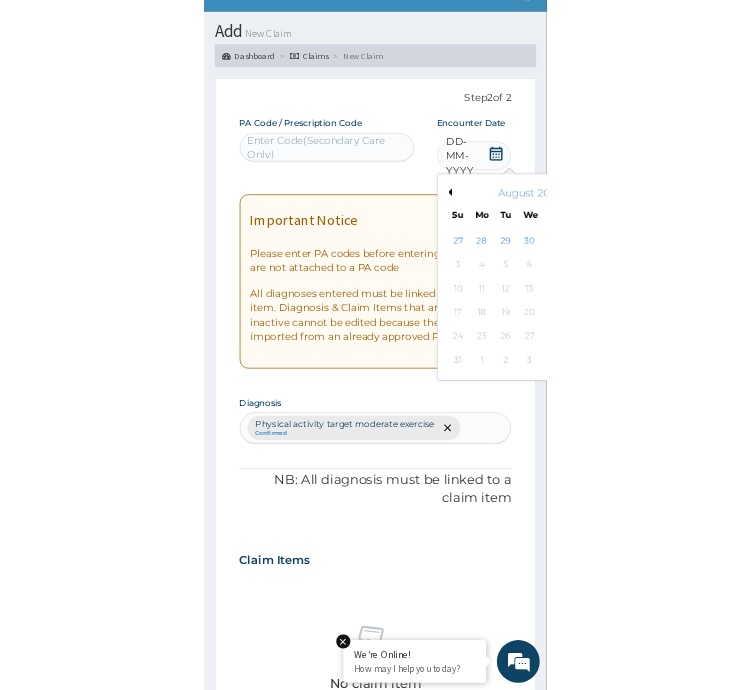 scroll, scrollTop: 134, scrollLeft: 0, axis: vertical 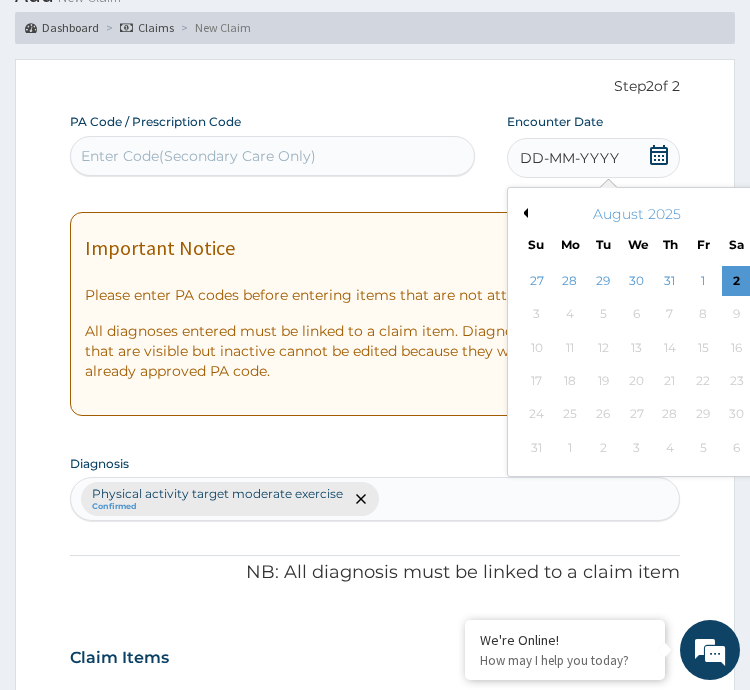 click on "2" at bounding box center (736, 281) 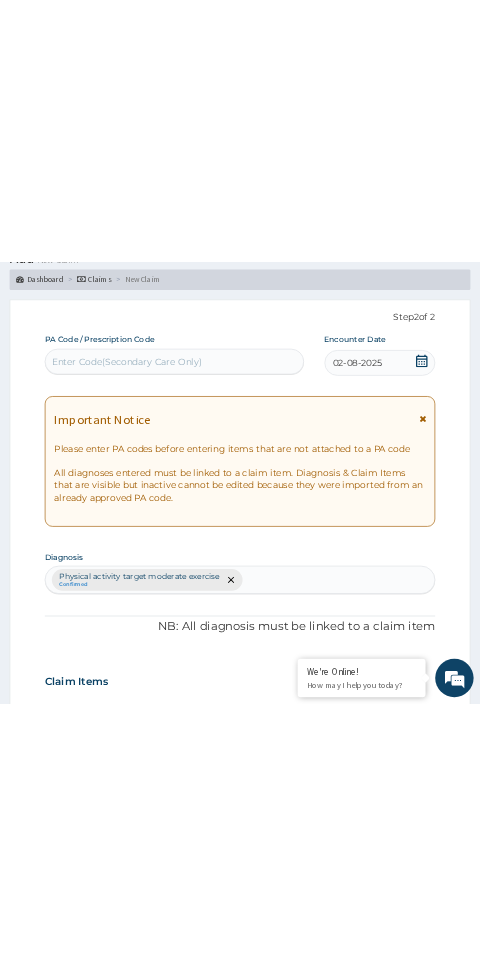 scroll, scrollTop: 84, scrollLeft: 0, axis: vertical 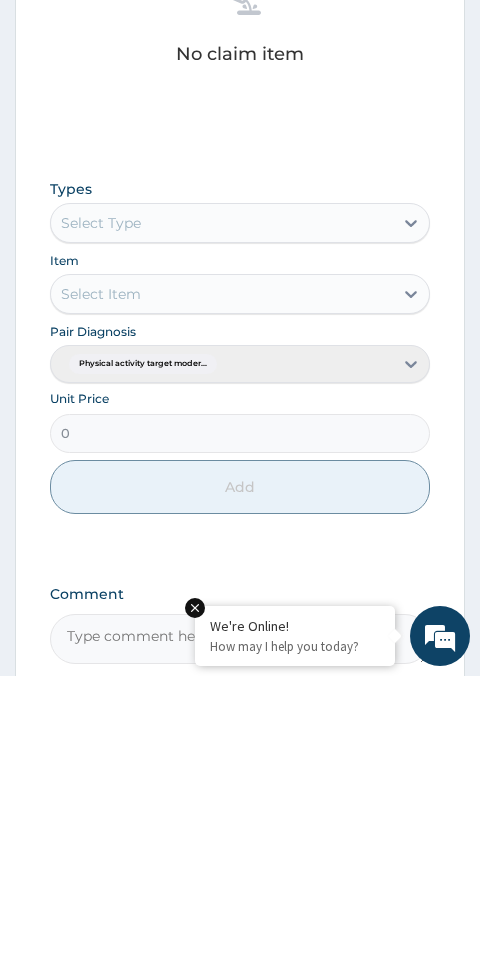 type on "PA/896B10" 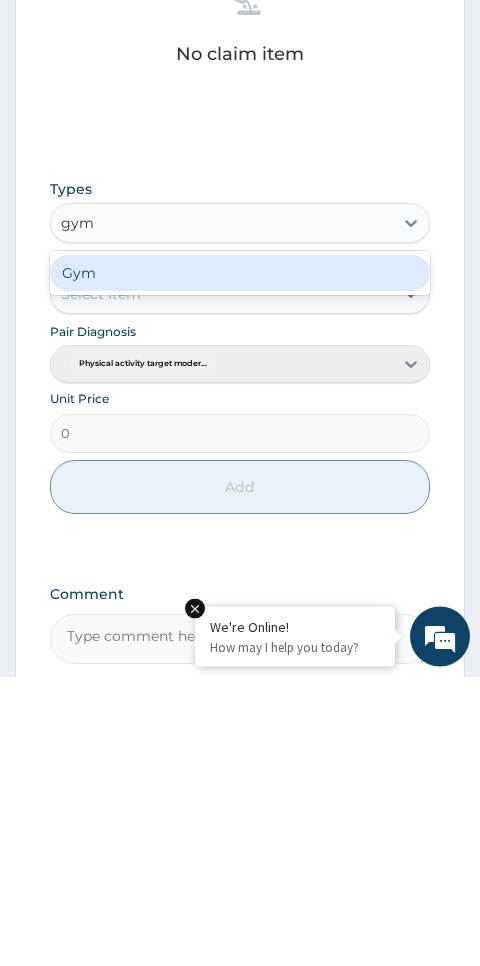 click on "Gym" at bounding box center (240, 563) 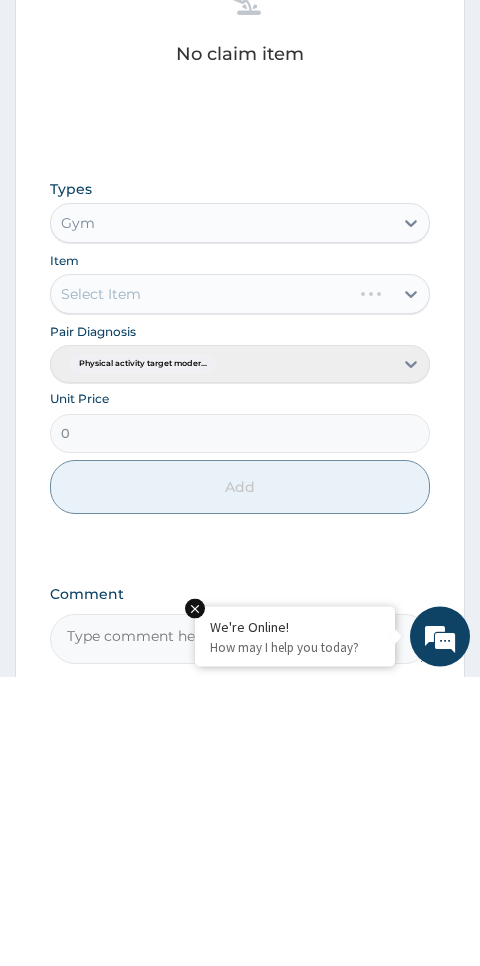 type 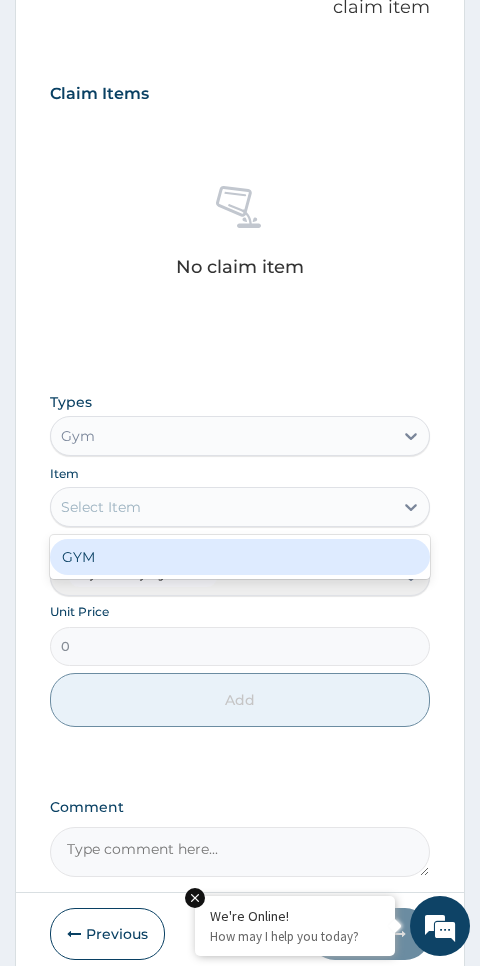 click on "GYM" at bounding box center (240, 557) 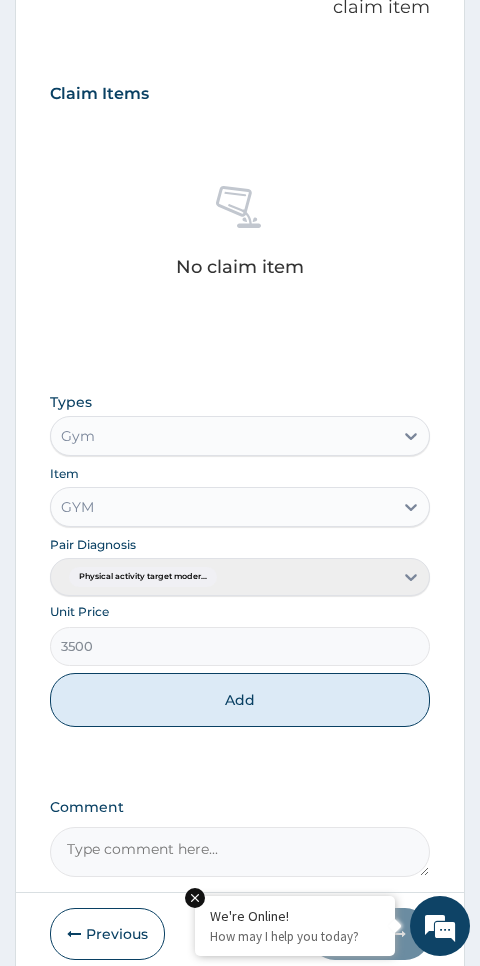 click on "Add" at bounding box center (240, 700) 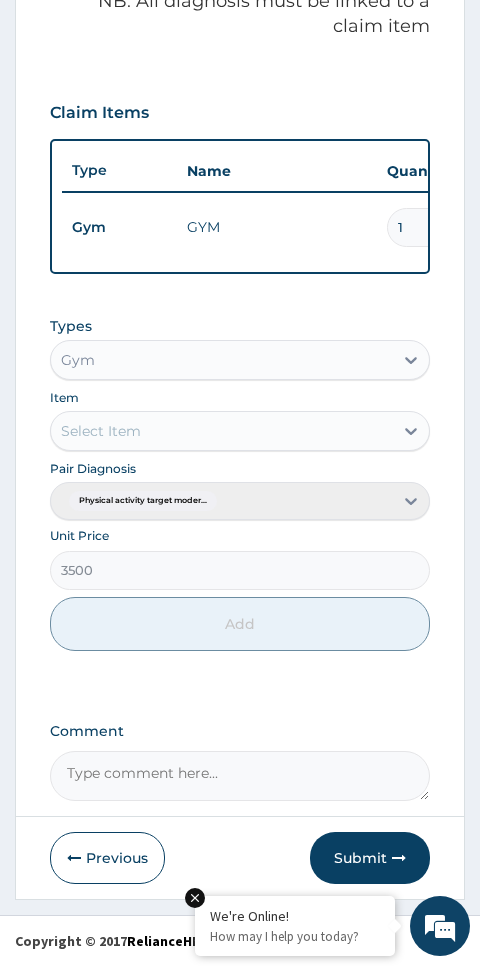 type on "0" 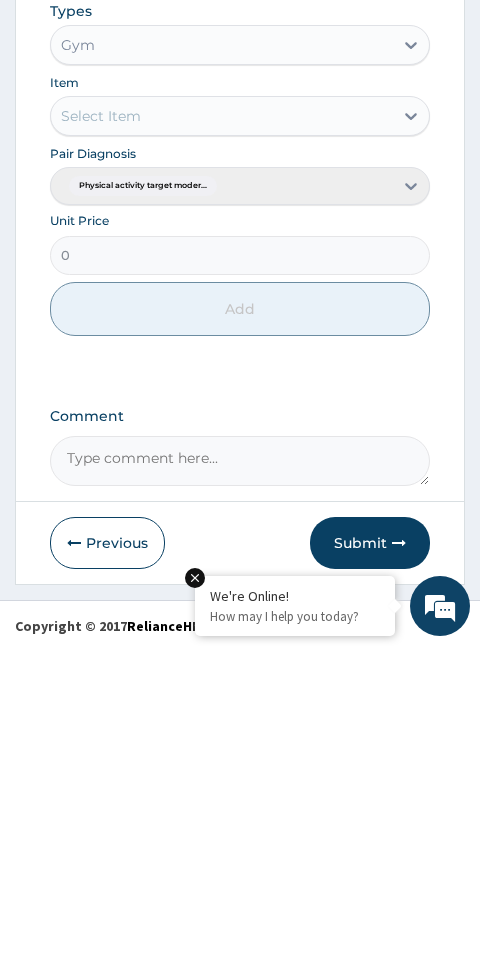 scroll, scrollTop: 741, scrollLeft: 0, axis: vertical 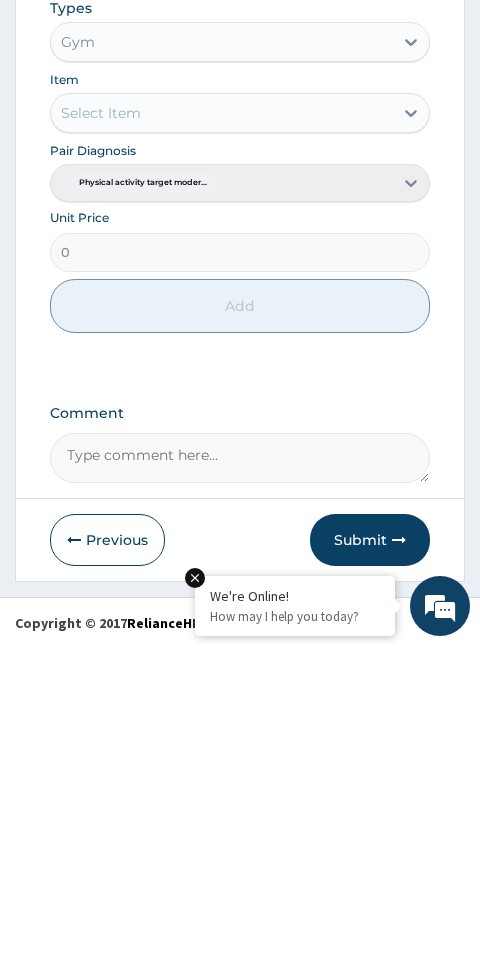 click on "Comment" at bounding box center [240, 778] 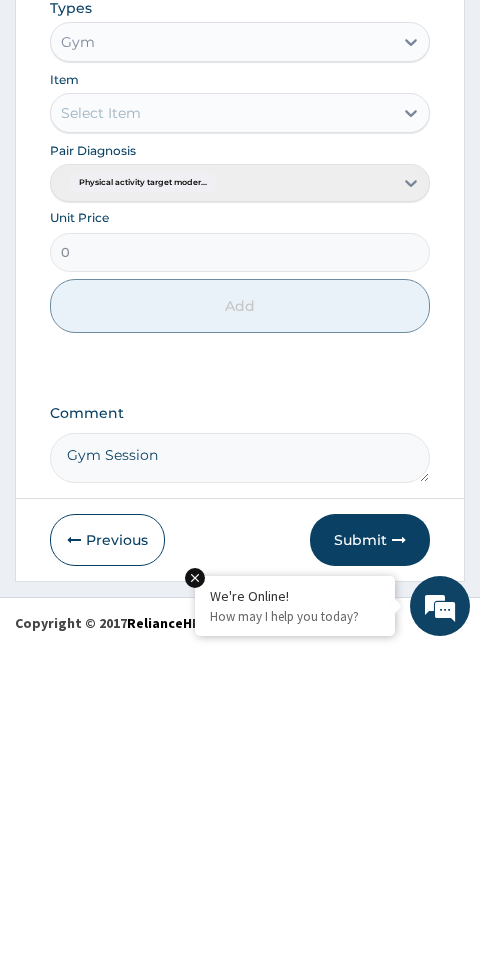 type on "Gym Session" 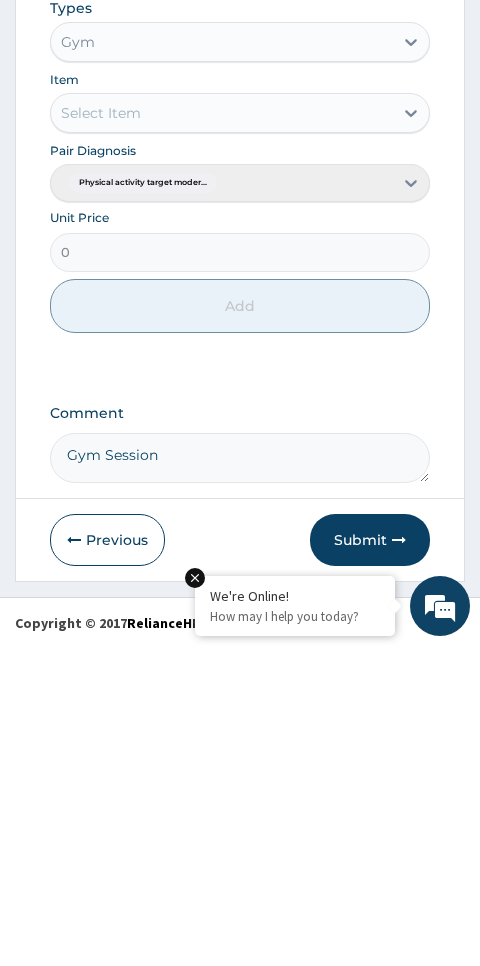 click on "Submit" at bounding box center (370, 860) 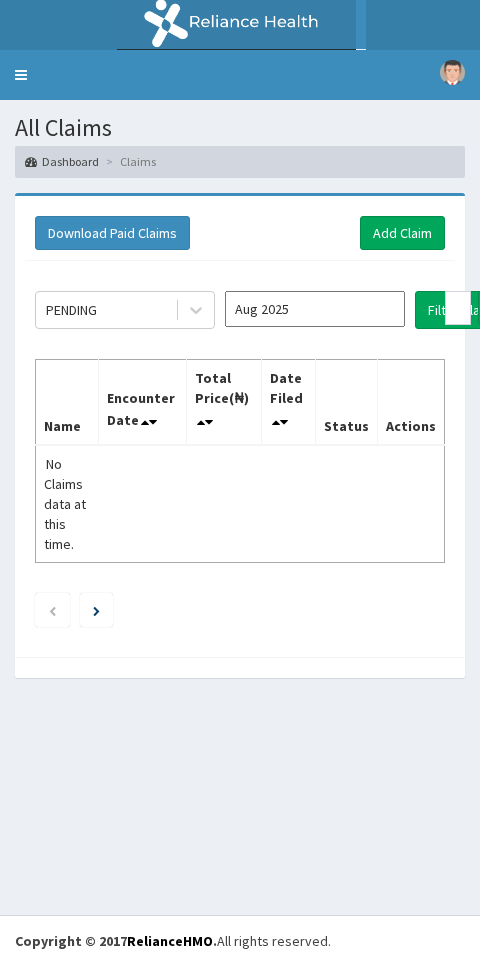 scroll, scrollTop: 0, scrollLeft: 0, axis: both 